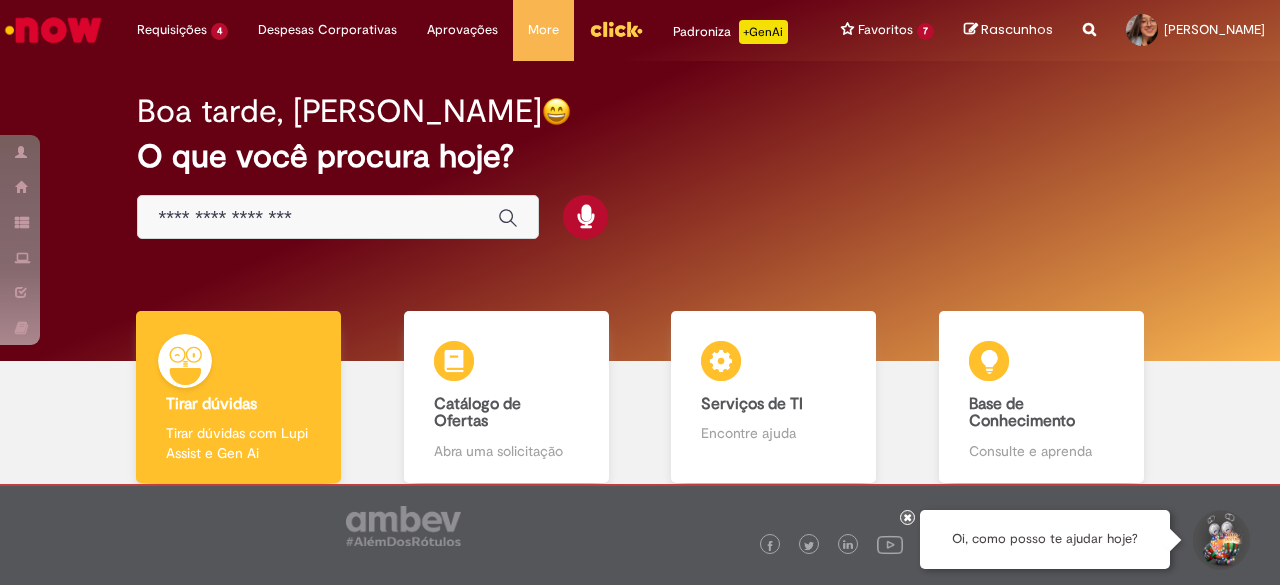 scroll, scrollTop: 0, scrollLeft: 0, axis: both 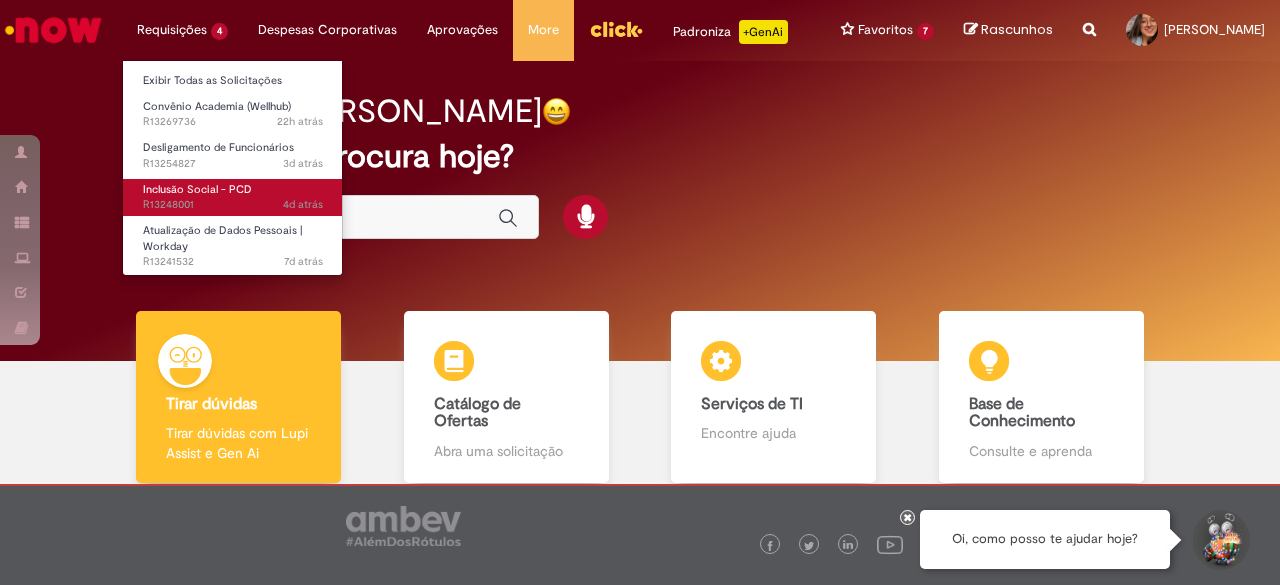 click on "4d atrás 4 dias atrás  R13248001" at bounding box center (233, 205) 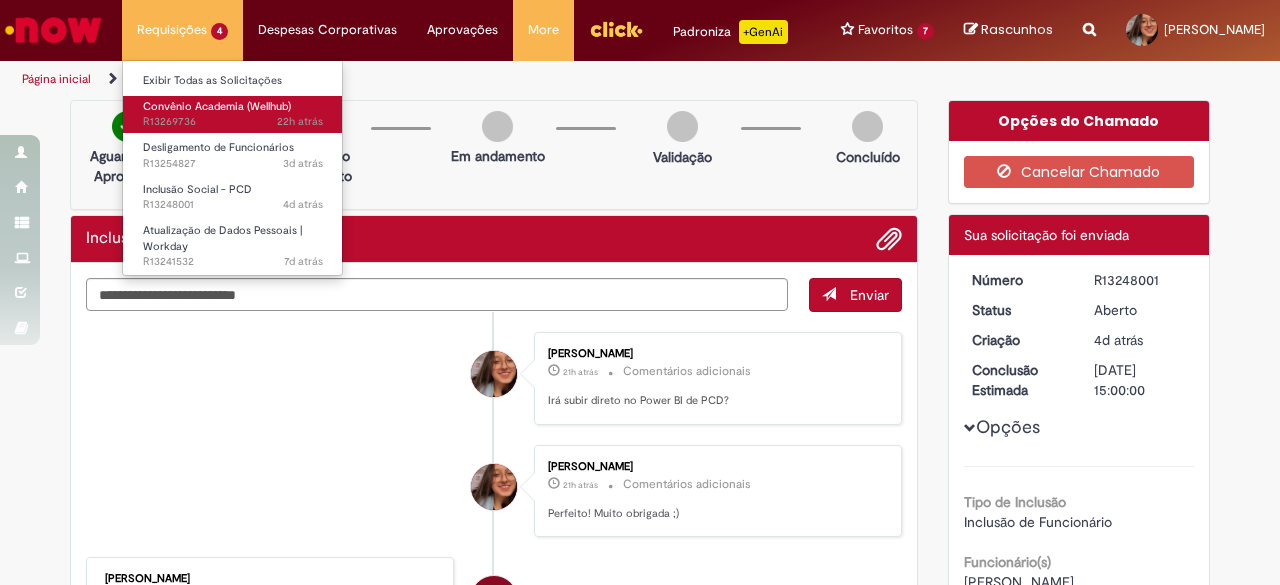 click on "22h atrás 22 horas atrás  R13269736" at bounding box center [233, 122] 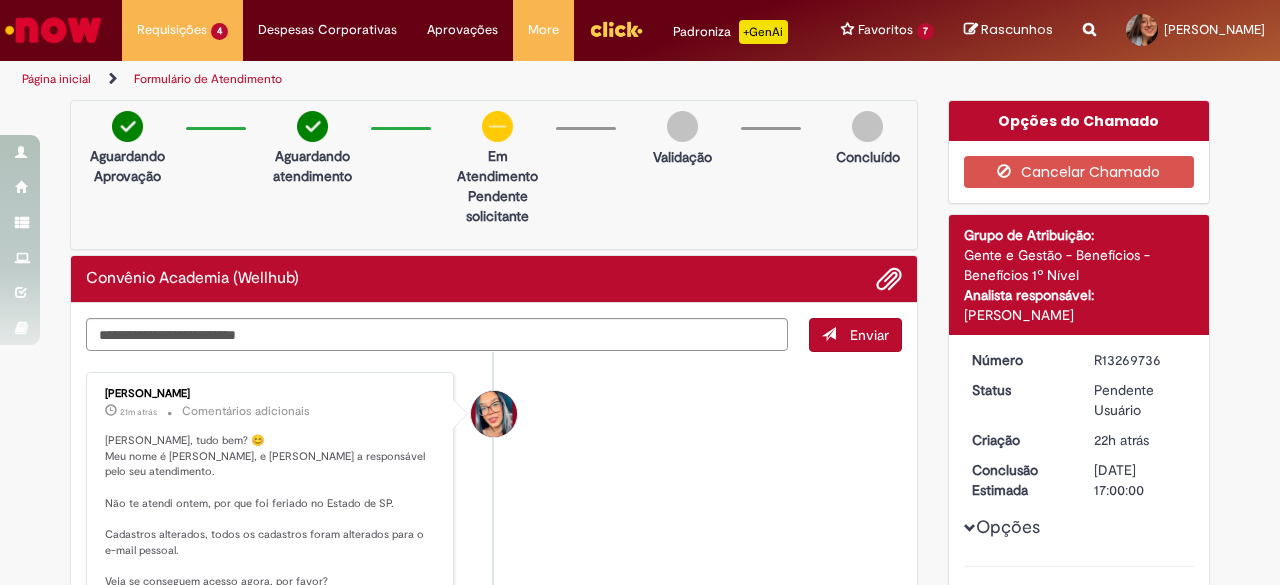 scroll, scrollTop: 82, scrollLeft: 0, axis: vertical 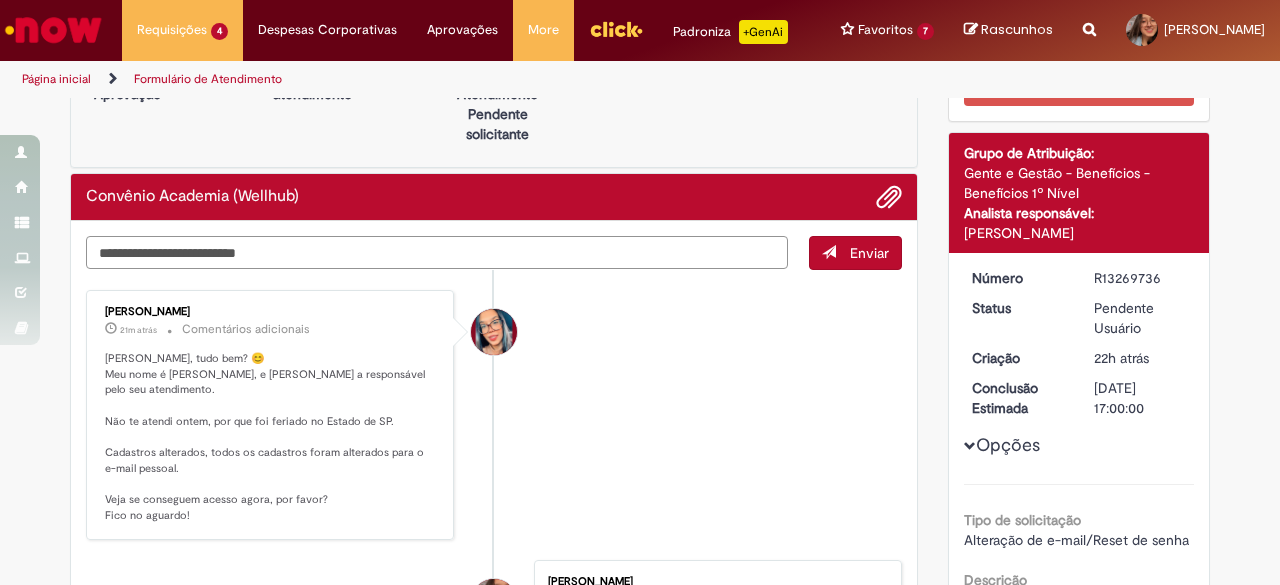 click at bounding box center (437, 252) 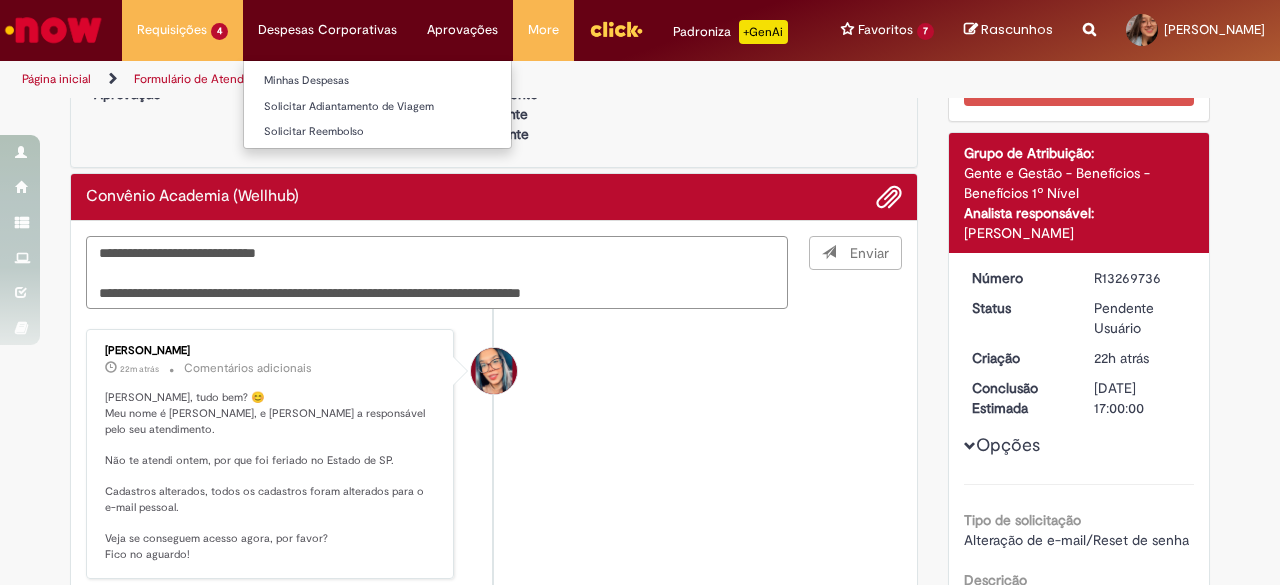 type on "**********" 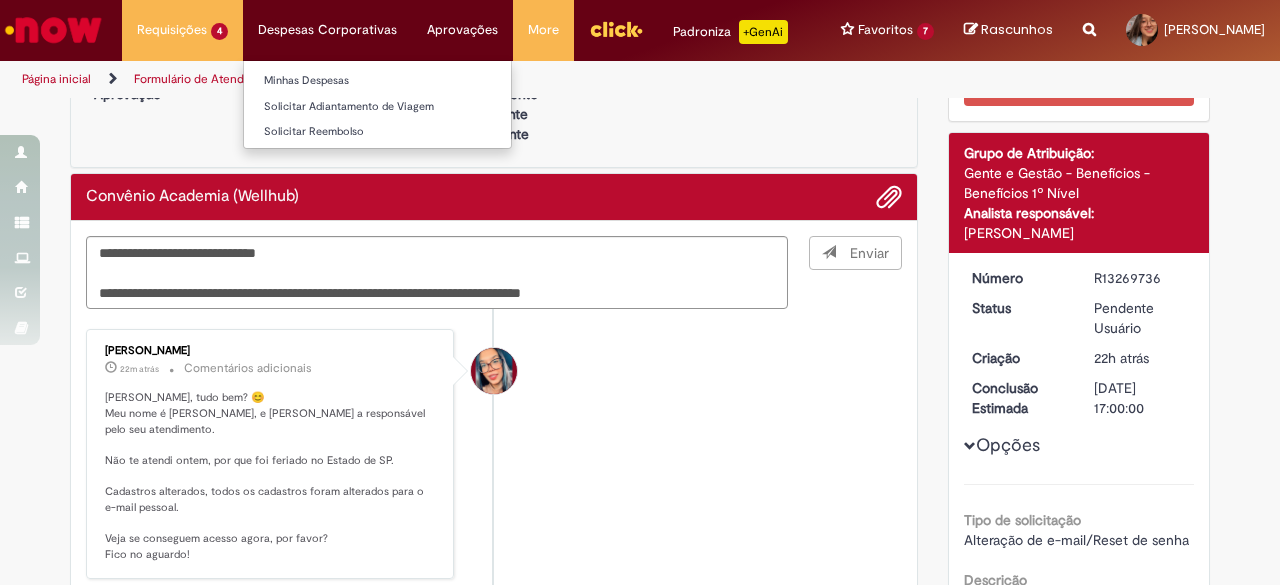 type 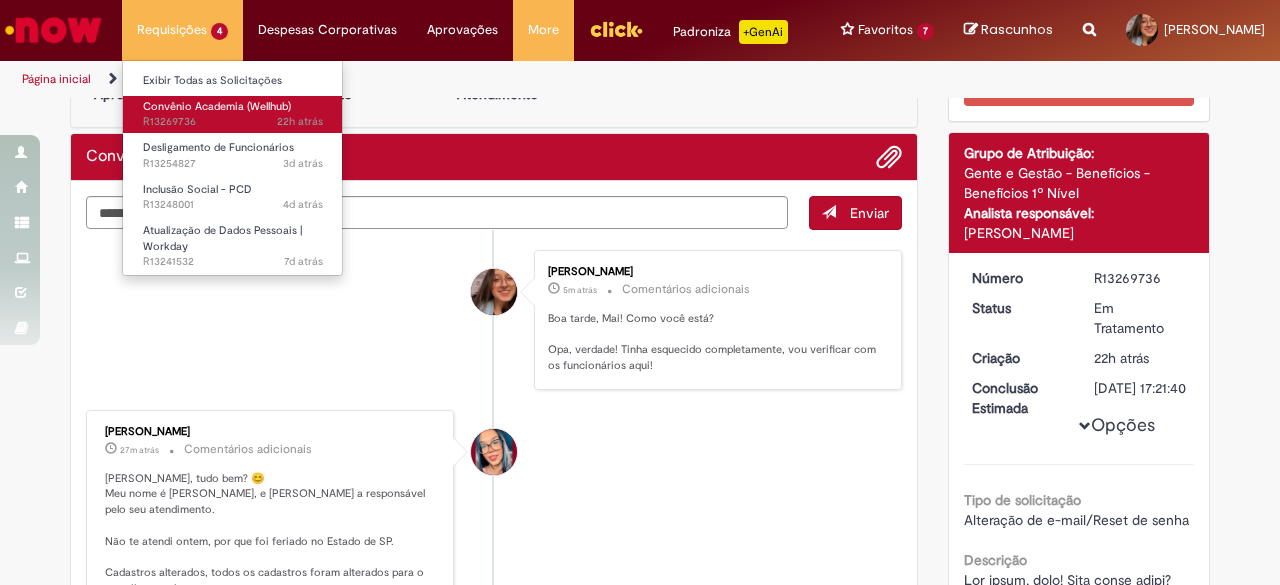 click on "Convênio Academia (Wellhub)" at bounding box center (217, 106) 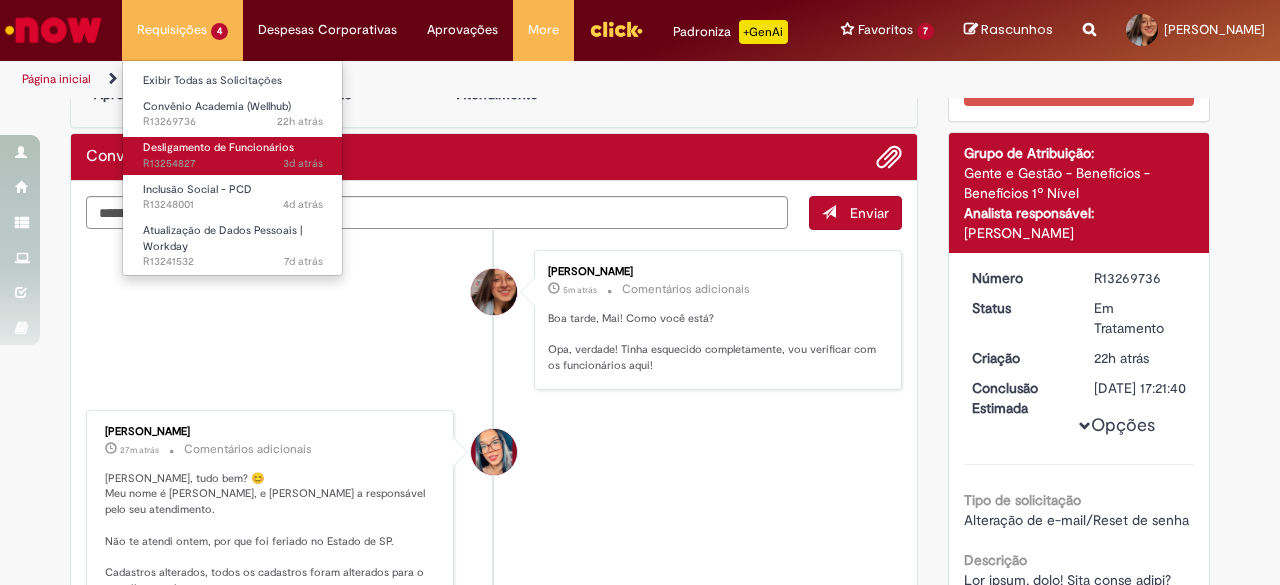 click on "Desligamento de Funcionários" at bounding box center (218, 147) 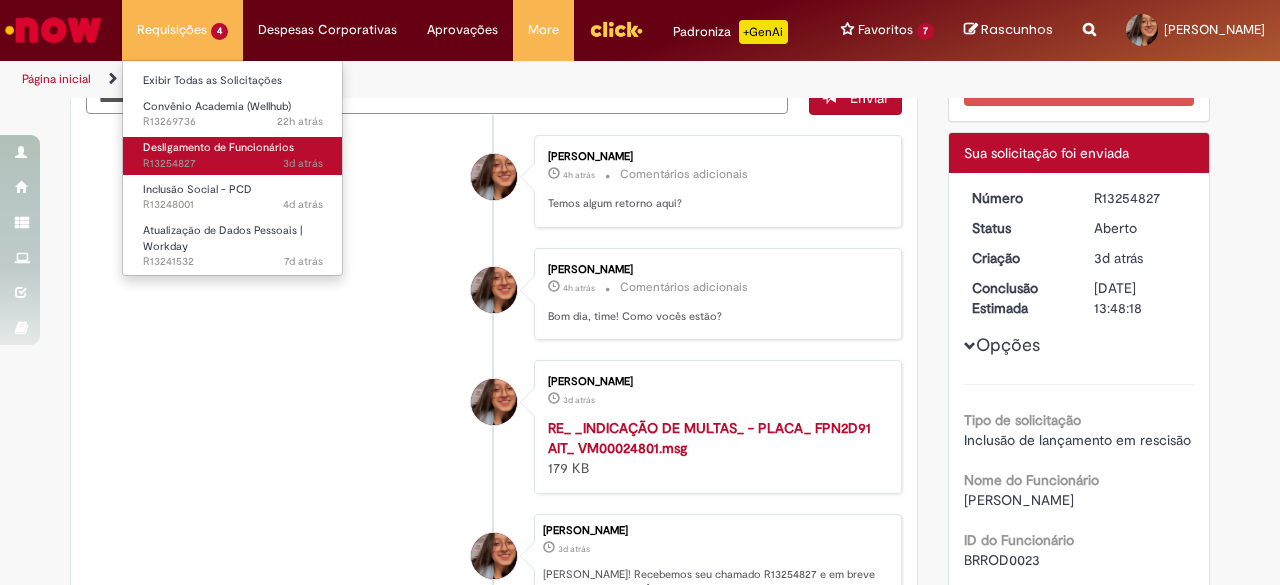 scroll, scrollTop: 0, scrollLeft: 0, axis: both 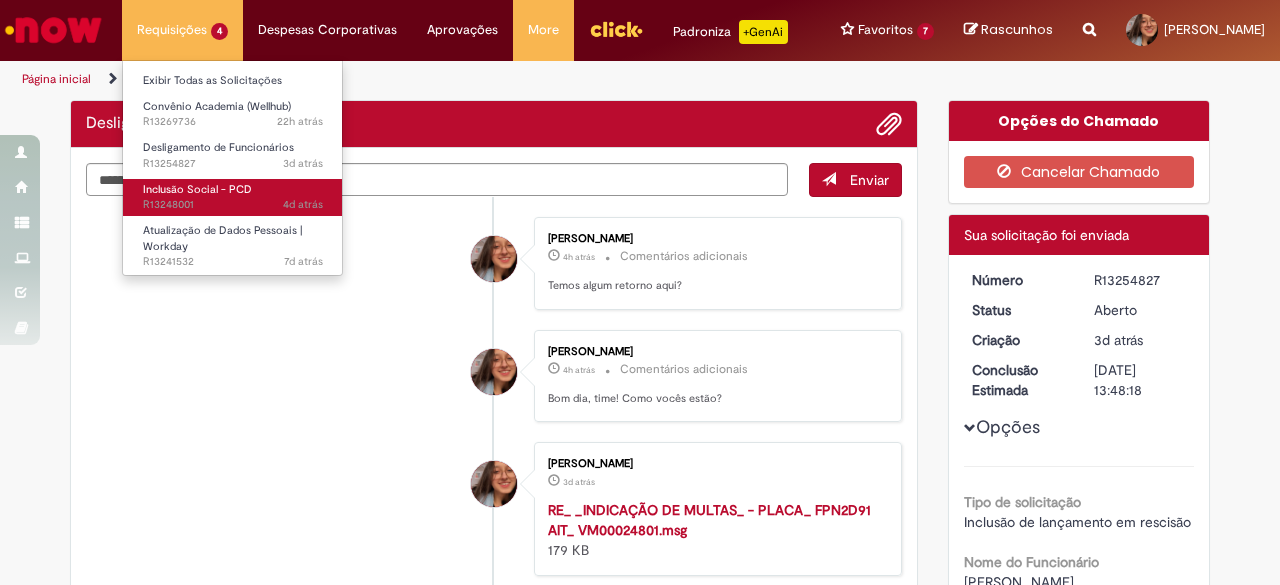 click on "Inclusão Social - PCD" at bounding box center (197, 189) 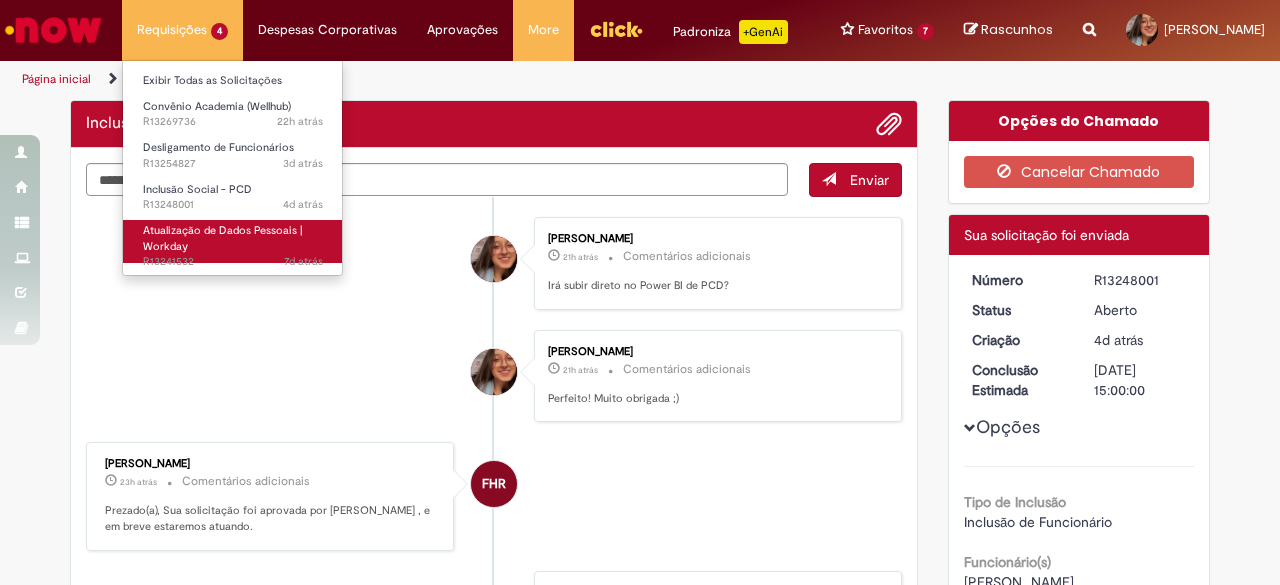 click on "Atualização de Dados Pessoais | Workday" at bounding box center [223, 238] 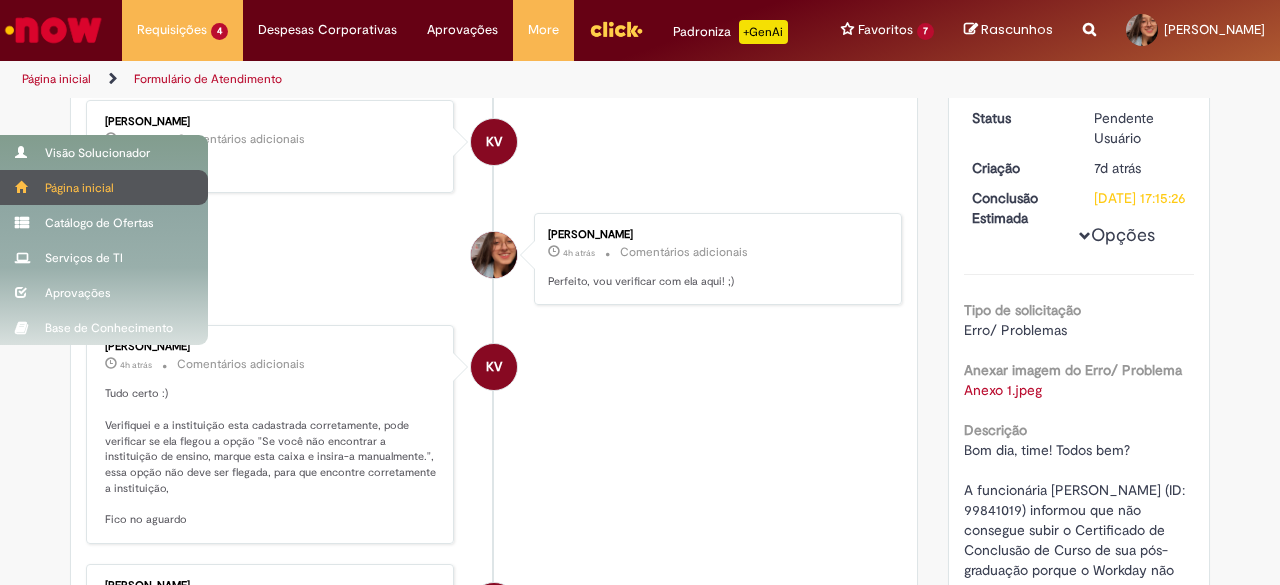 scroll, scrollTop: 0, scrollLeft: 0, axis: both 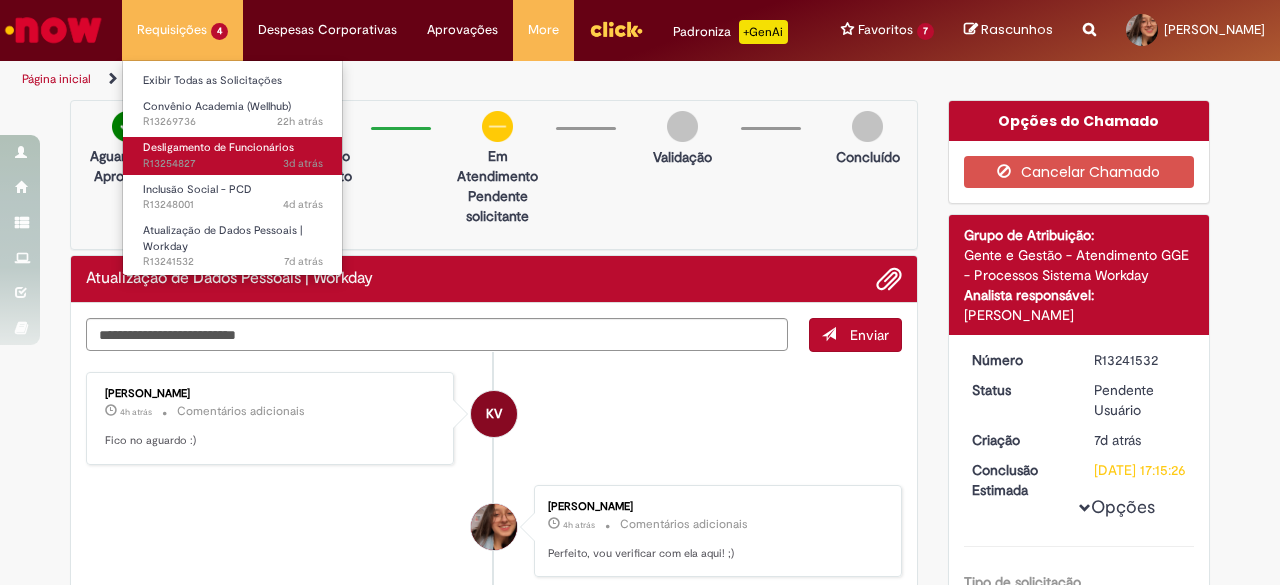 click on "Desligamento de Funcionários" at bounding box center [218, 147] 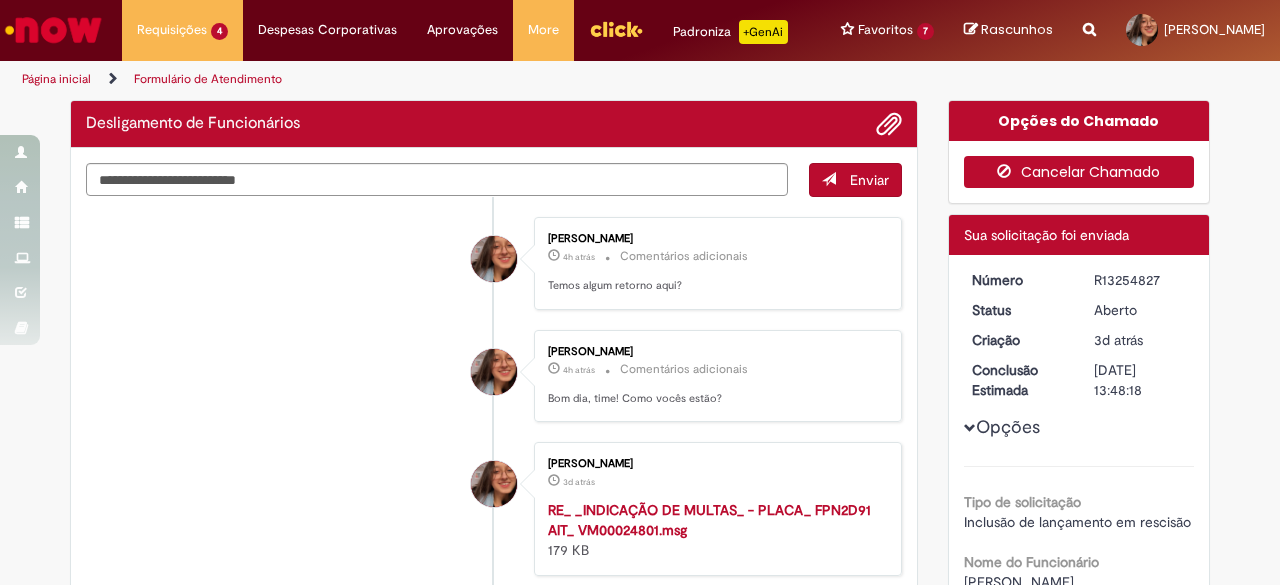 click at bounding box center [1009, 171] 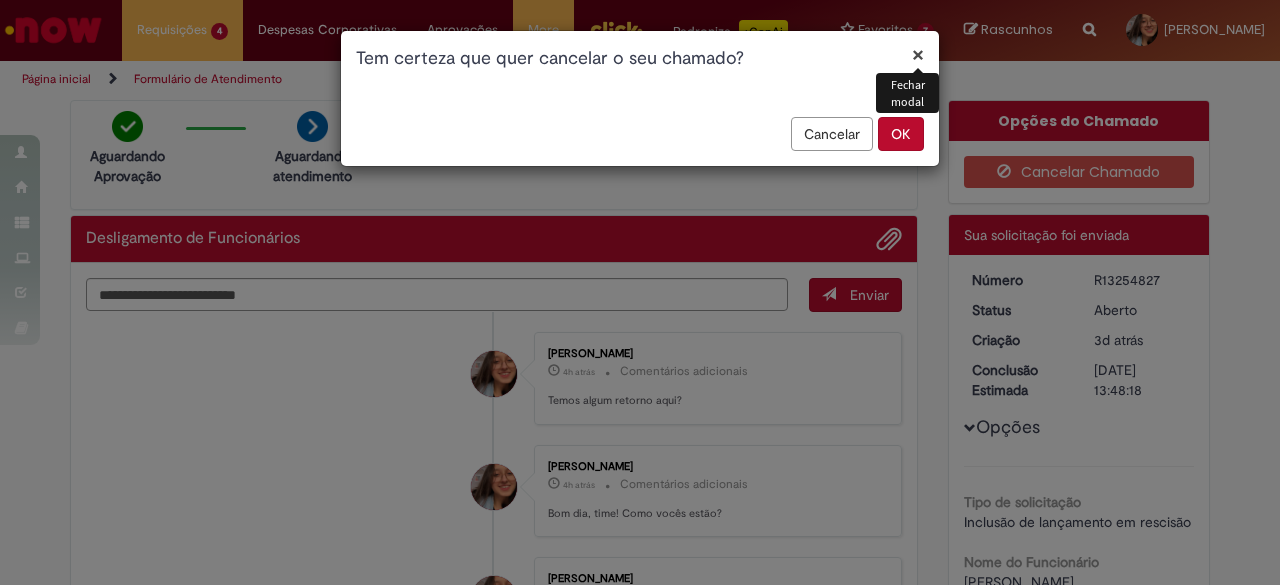click on "OK" at bounding box center [901, 134] 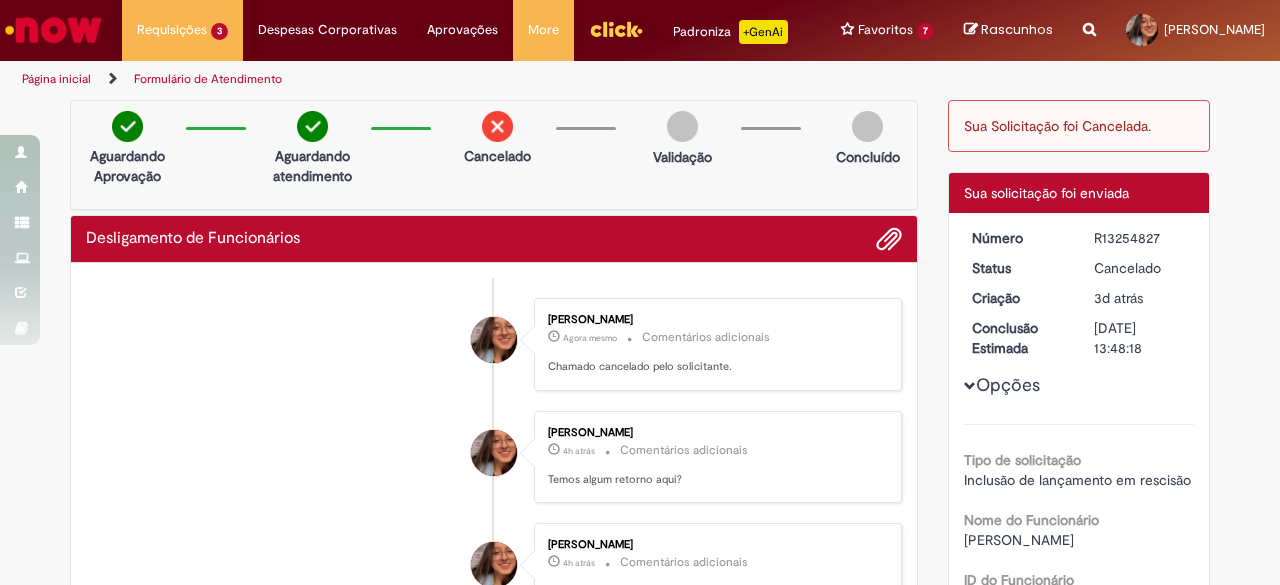 click on "Eduarda Pagliosa Oliveira
Agora mesmo Agora mesmo     Comentários adicionais
Chamado cancelado pelo solicitante." at bounding box center [494, 344] 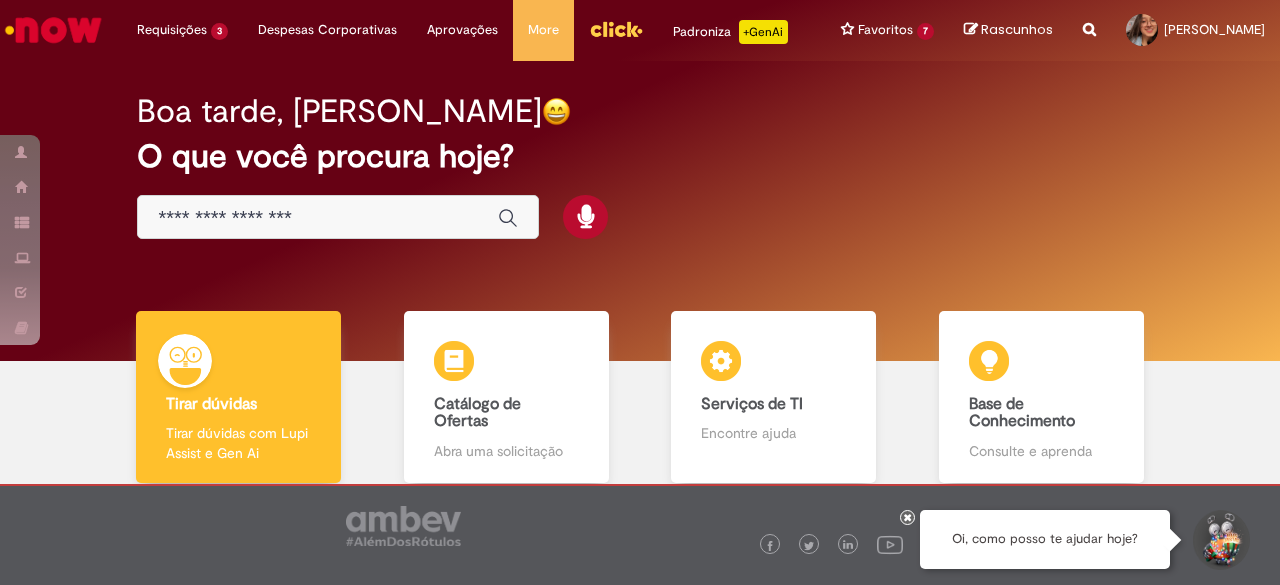 scroll, scrollTop: 0, scrollLeft: 0, axis: both 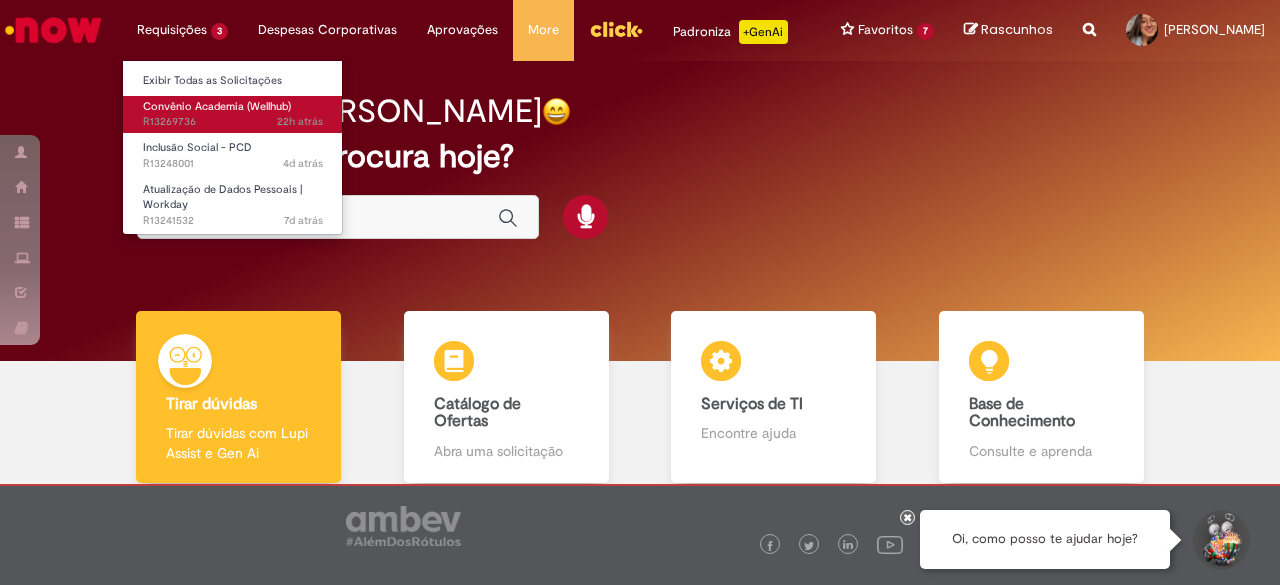 click on "22h atrás 22 horas atrás  R13269736" at bounding box center [233, 122] 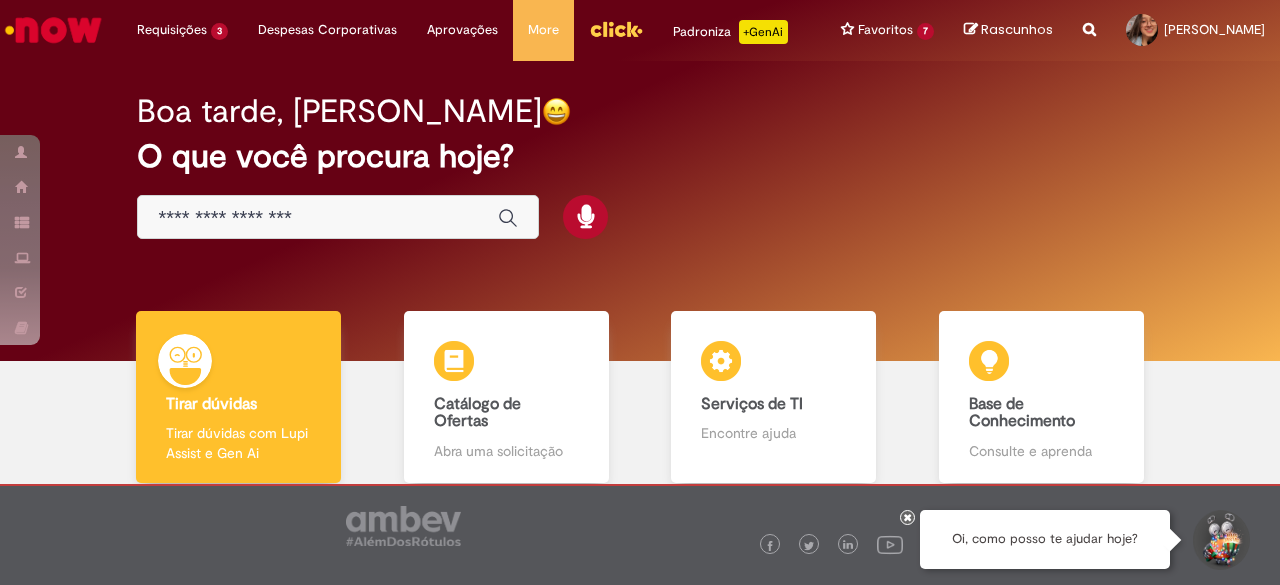 scroll, scrollTop: 0, scrollLeft: 0, axis: both 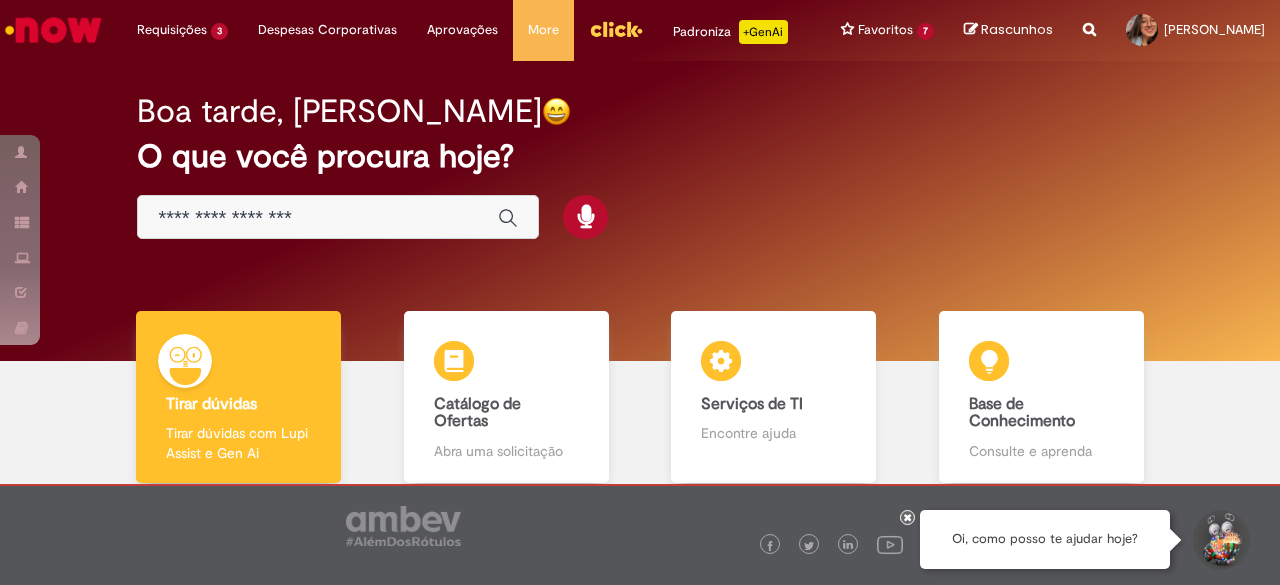 click at bounding box center (318, 218) 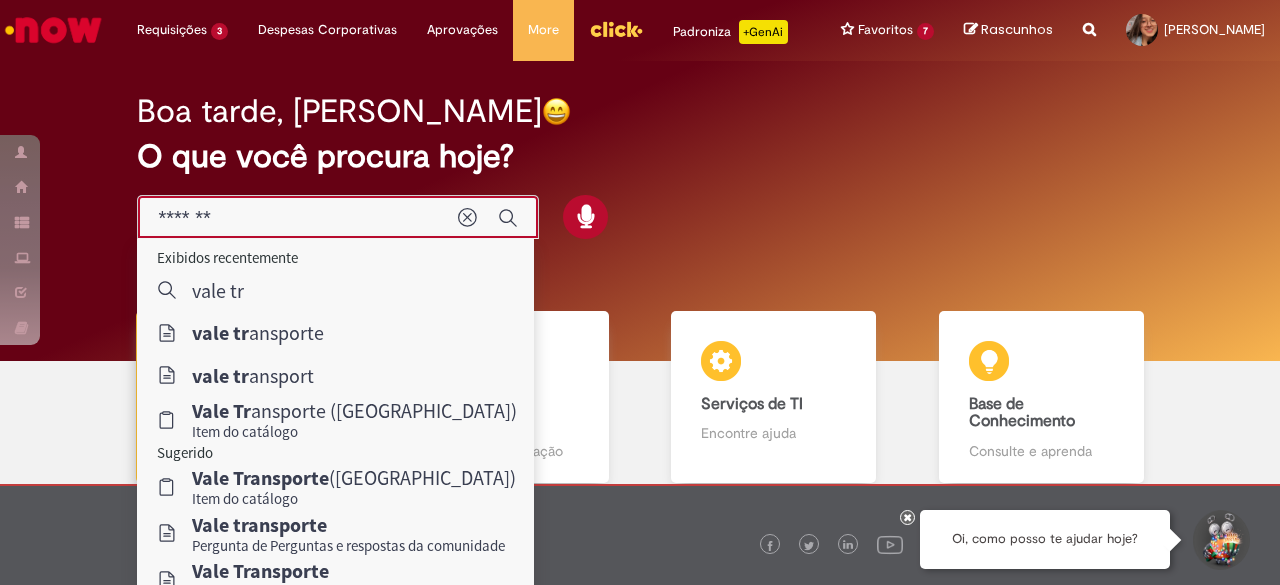 type on "*******" 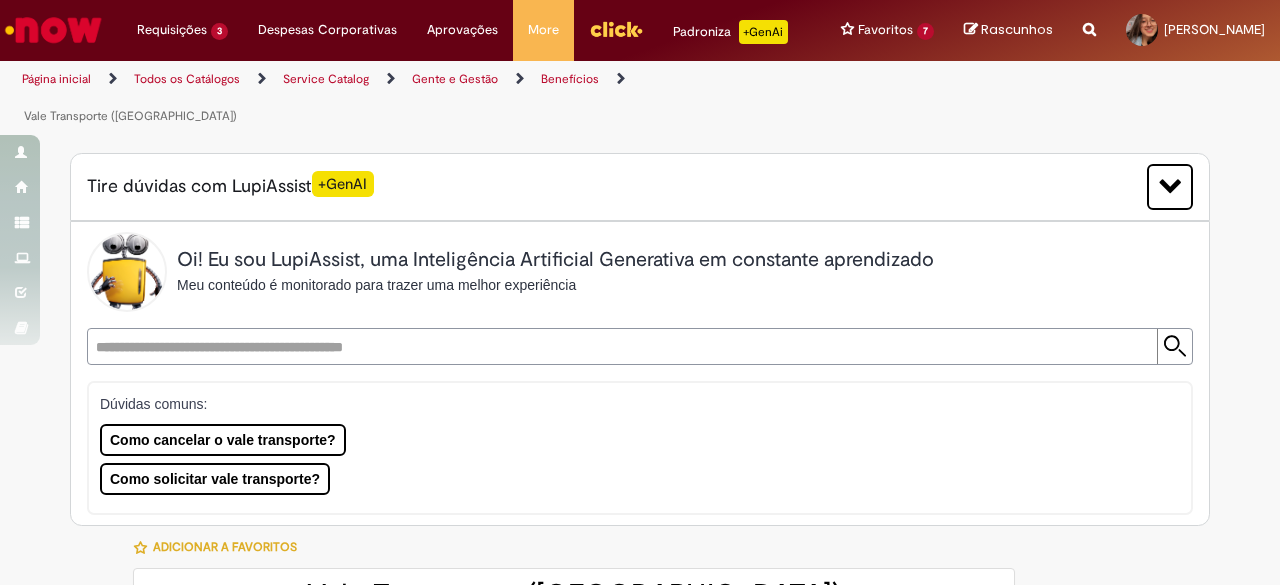 type on "********" 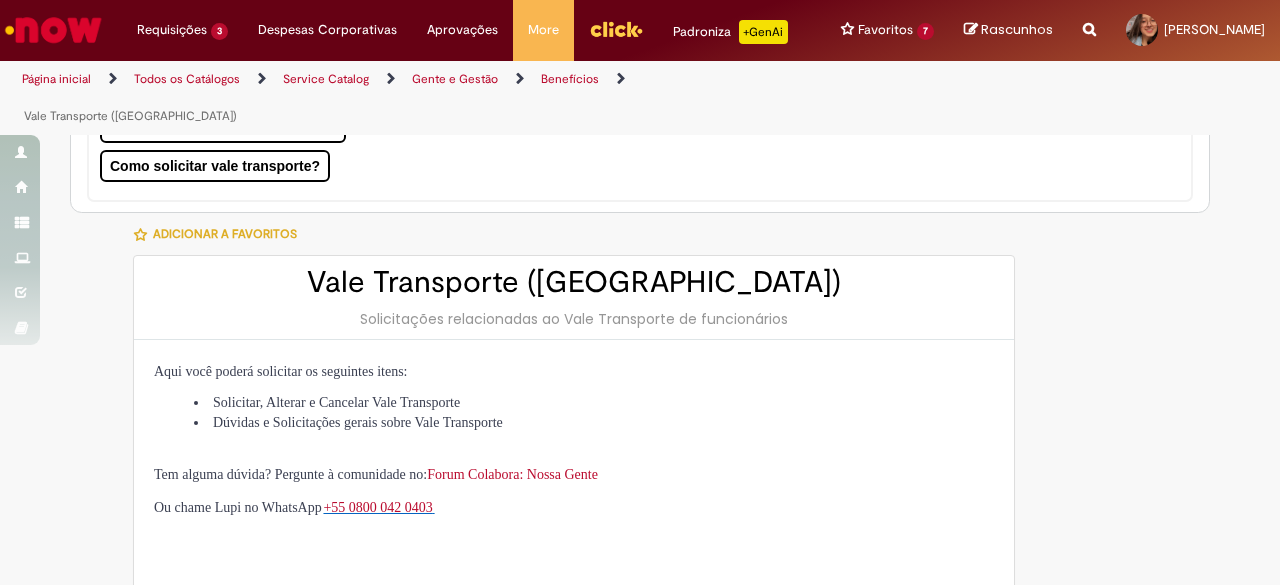 scroll, scrollTop: 314, scrollLeft: 0, axis: vertical 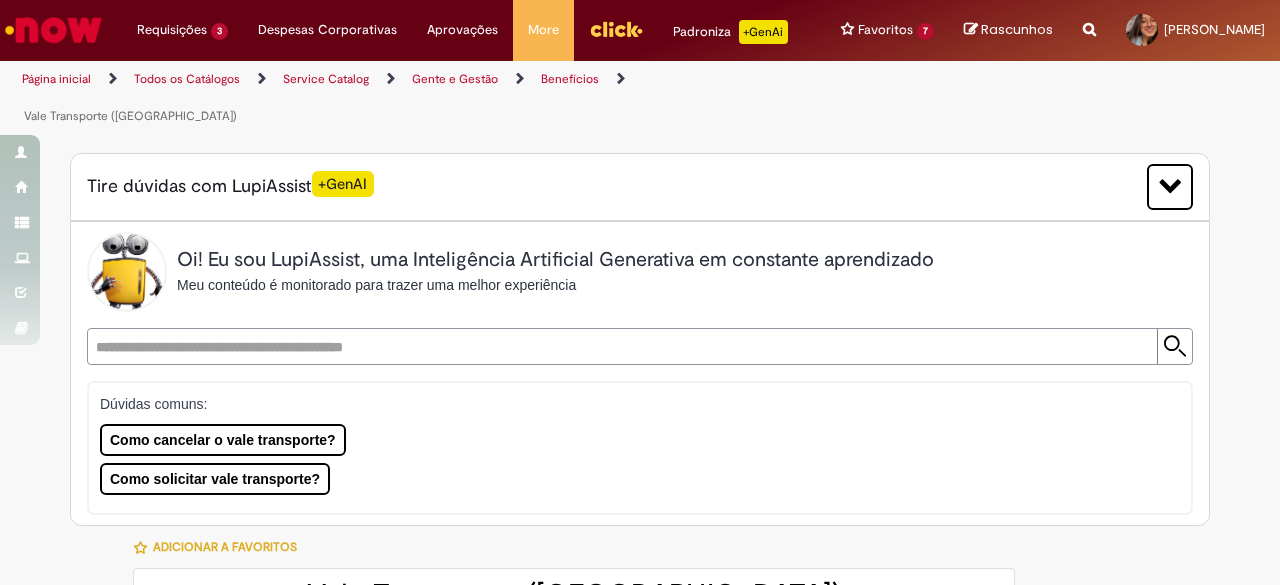 type on "********" 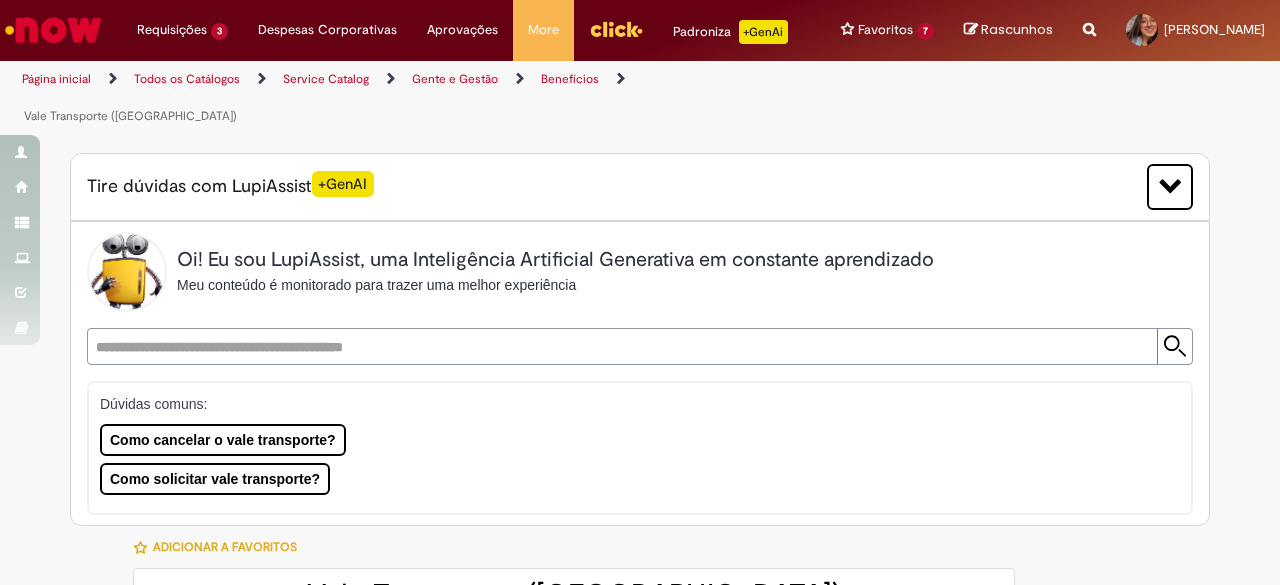 type on "**********" 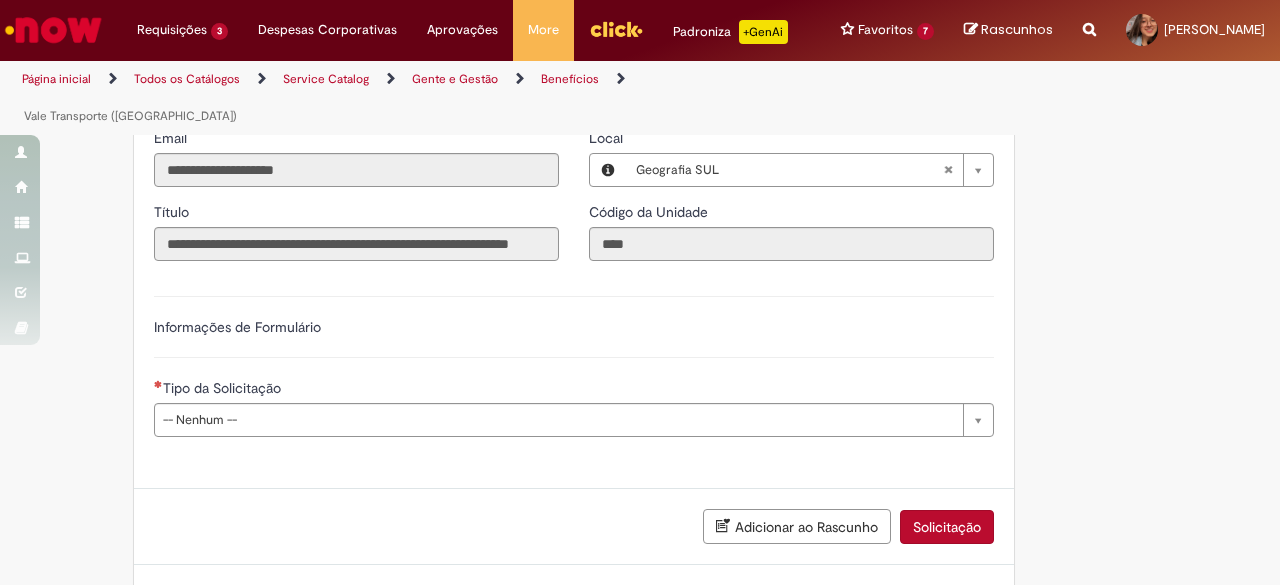 scroll, scrollTop: 1008, scrollLeft: 0, axis: vertical 